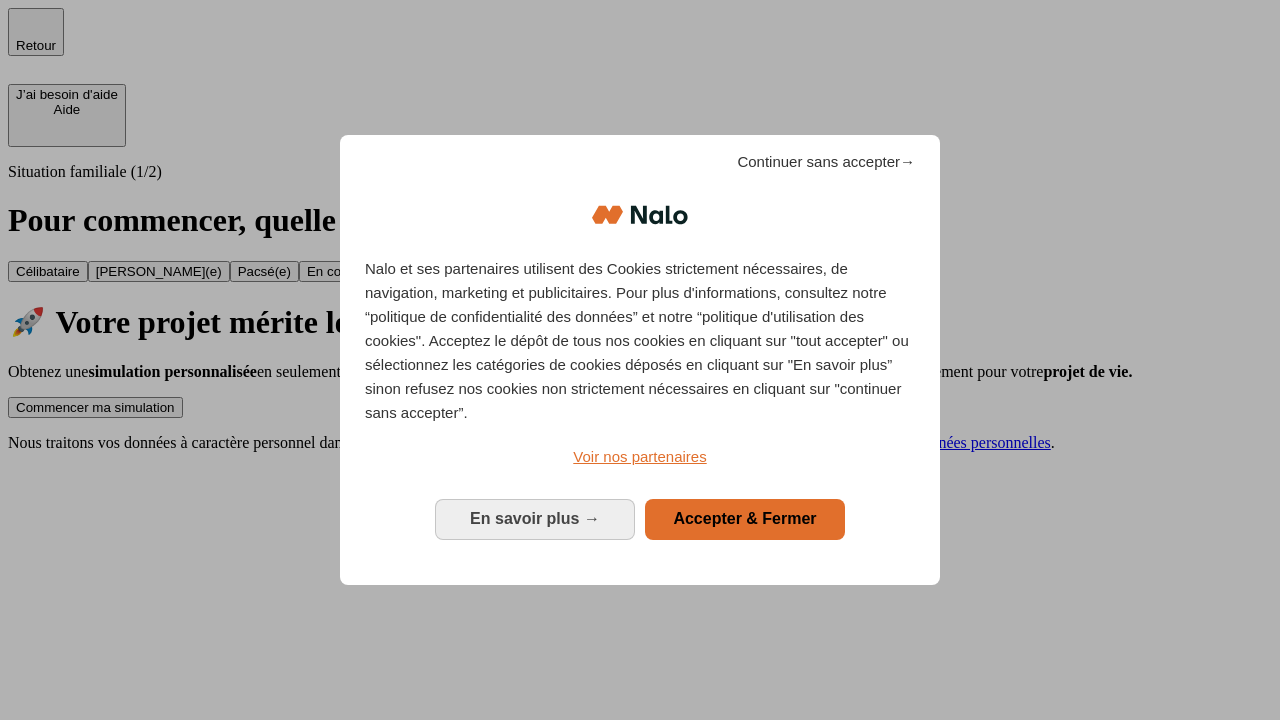 scroll, scrollTop: 0, scrollLeft: 0, axis: both 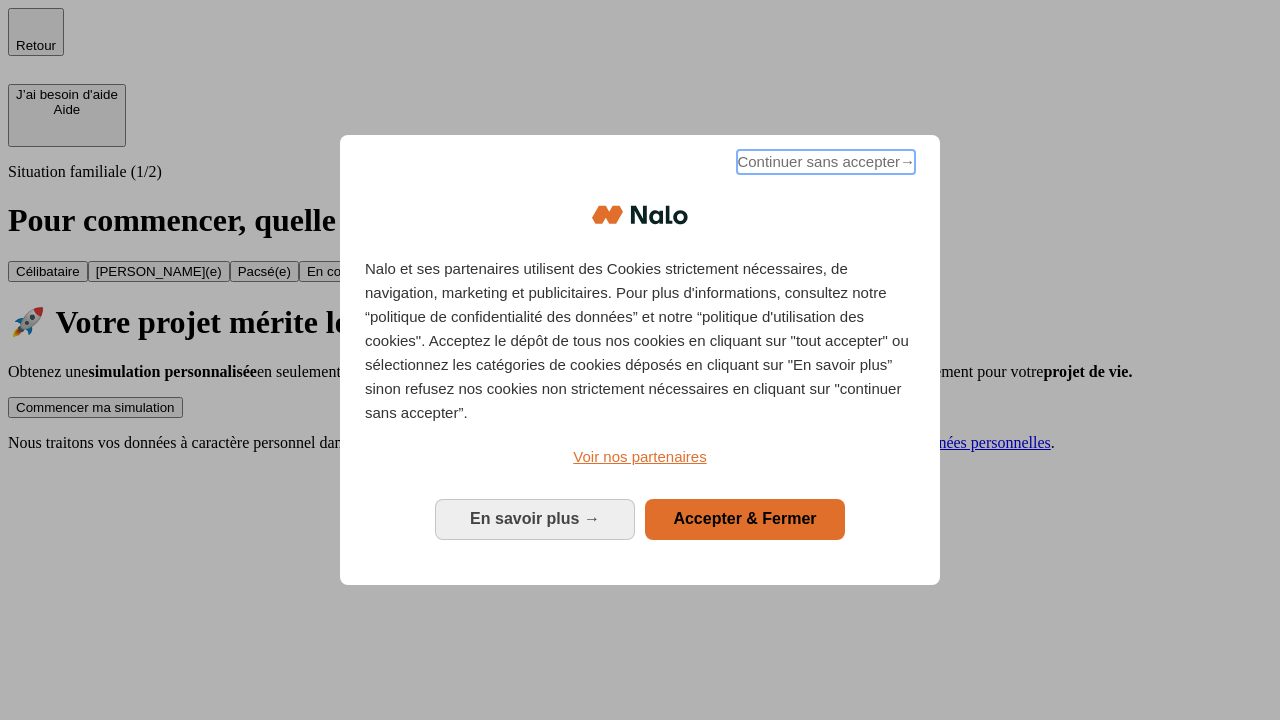 click on "Continuer sans accepter  →" at bounding box center (826, 162) 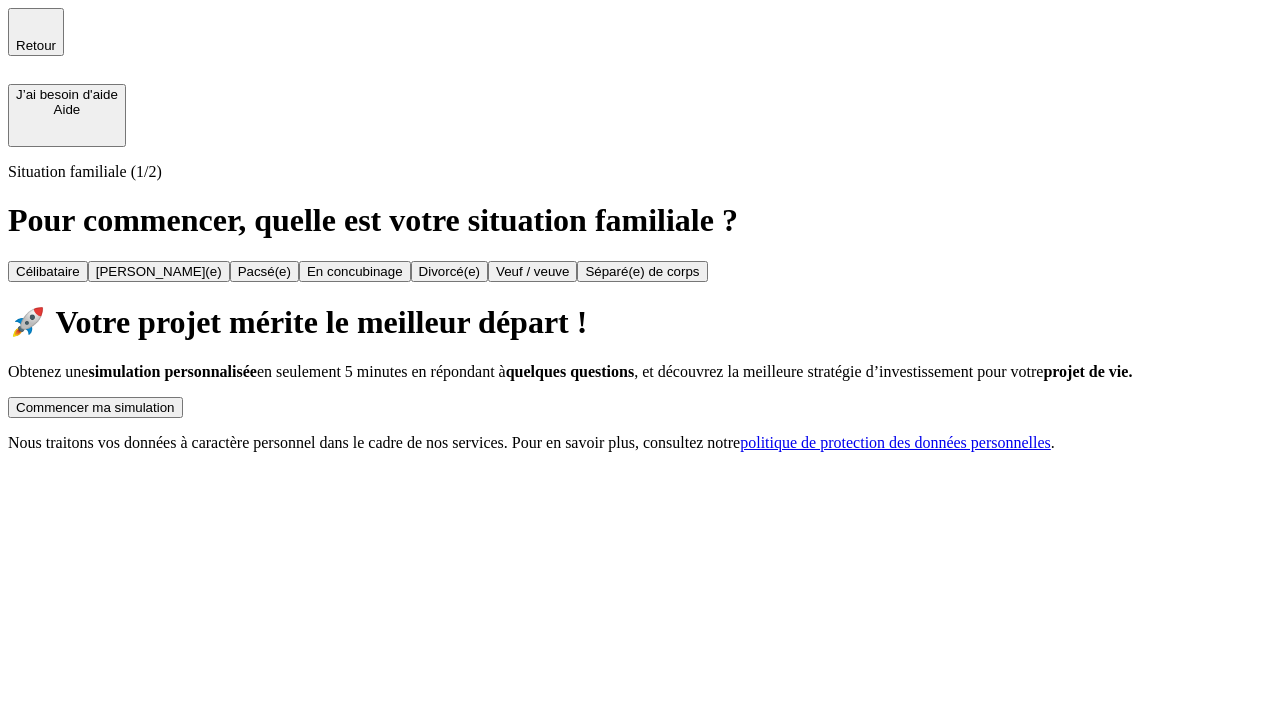 click on "Commencer ma simulation" at bounding box center [95, 407] 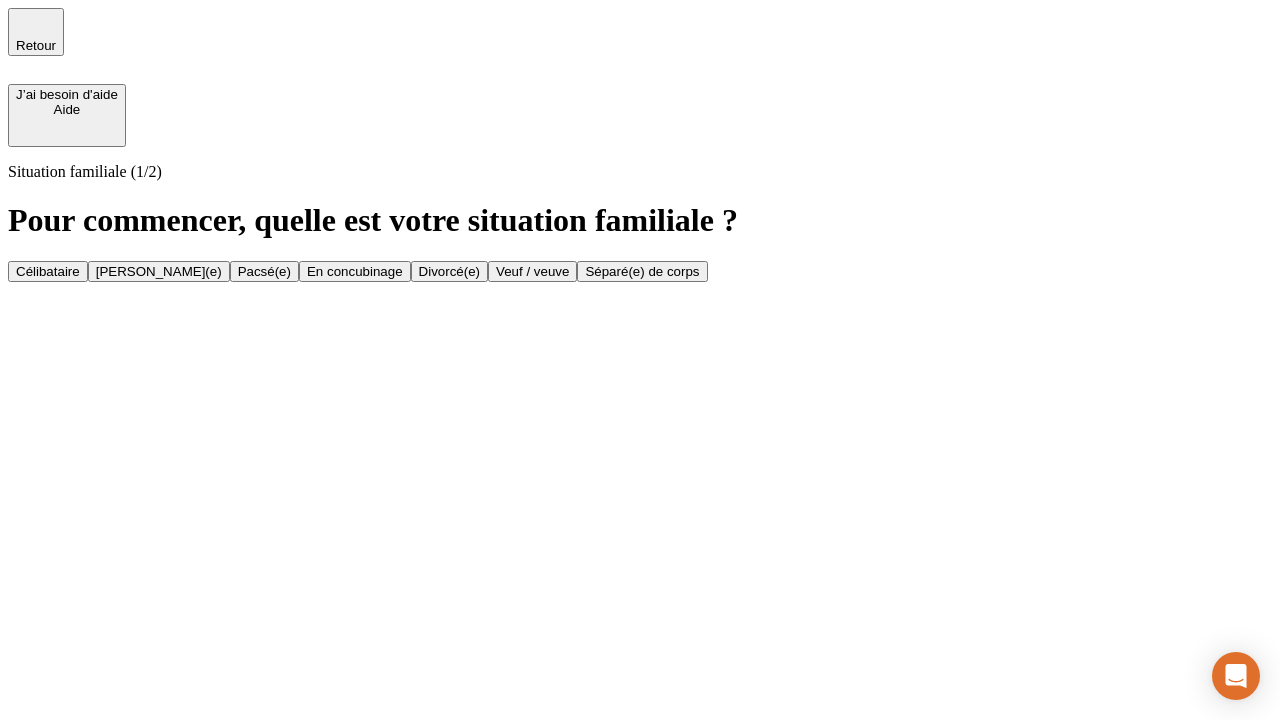 click on "En concubinage" at bounding box center (355, 271) 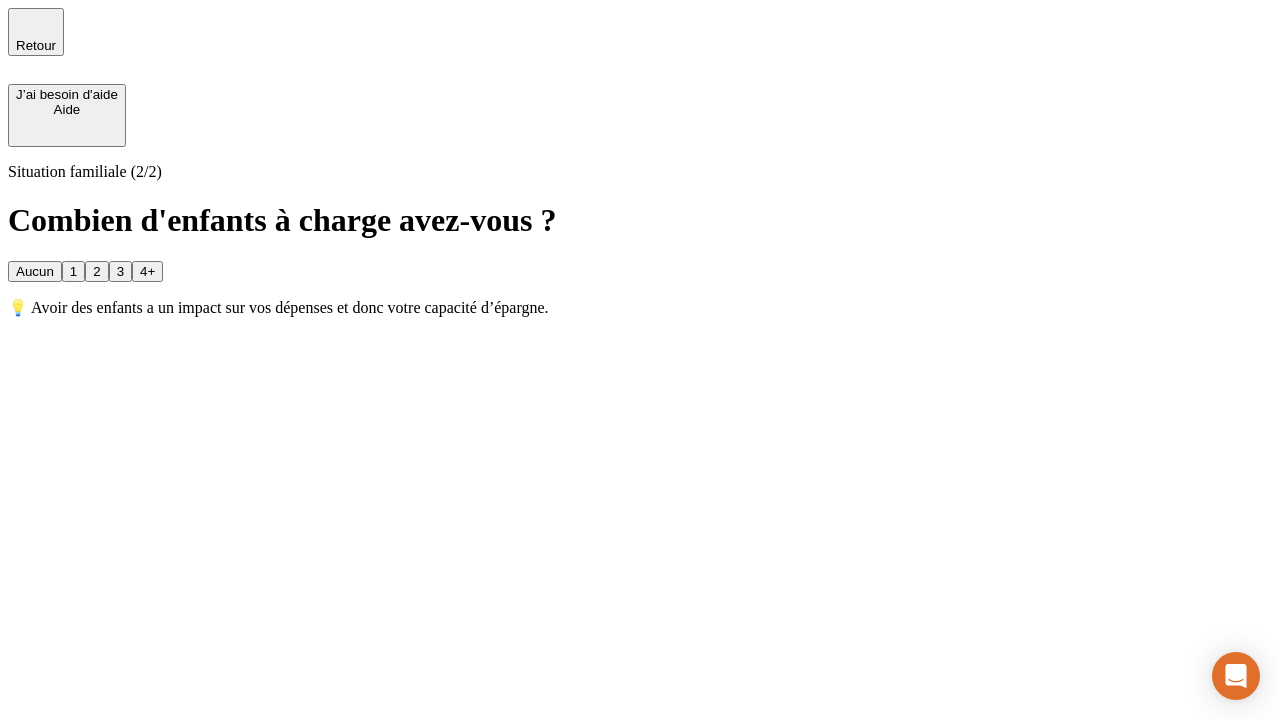 click on "2" at bounding box center [96, 271] 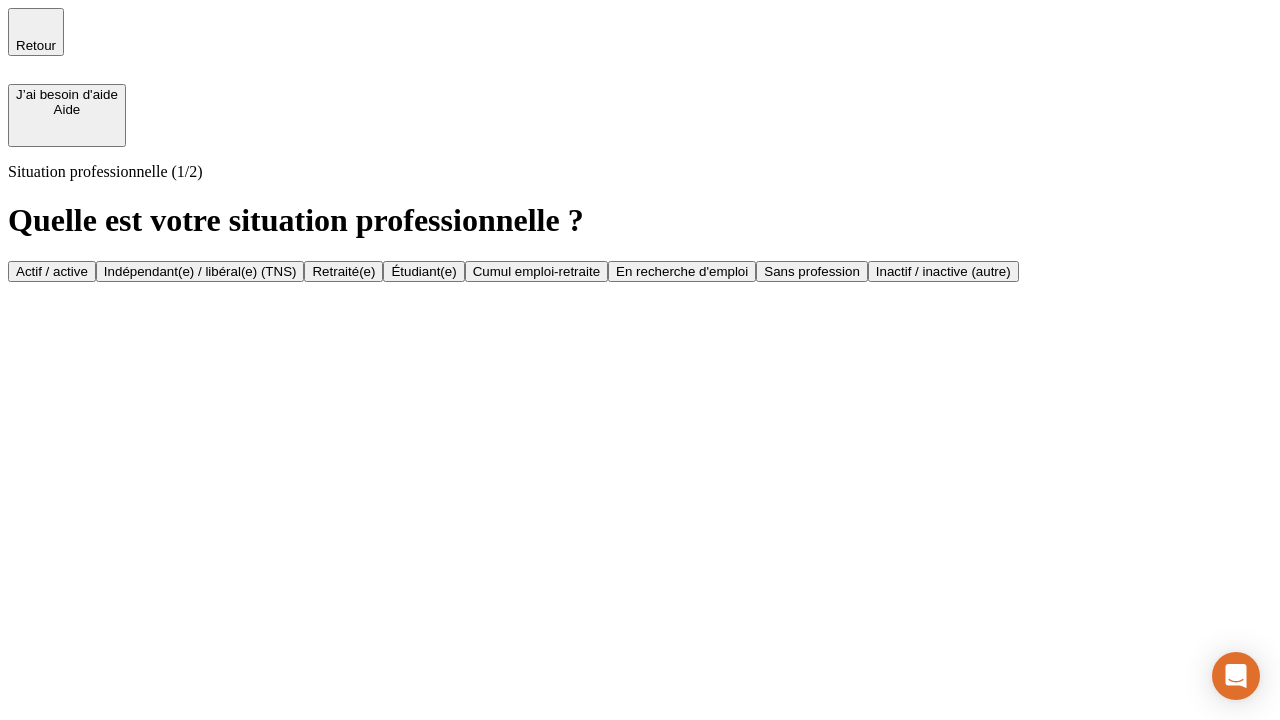 click on "Indépendant(e) / libéral(e) (TNS)" at bounding box center (200, 271) 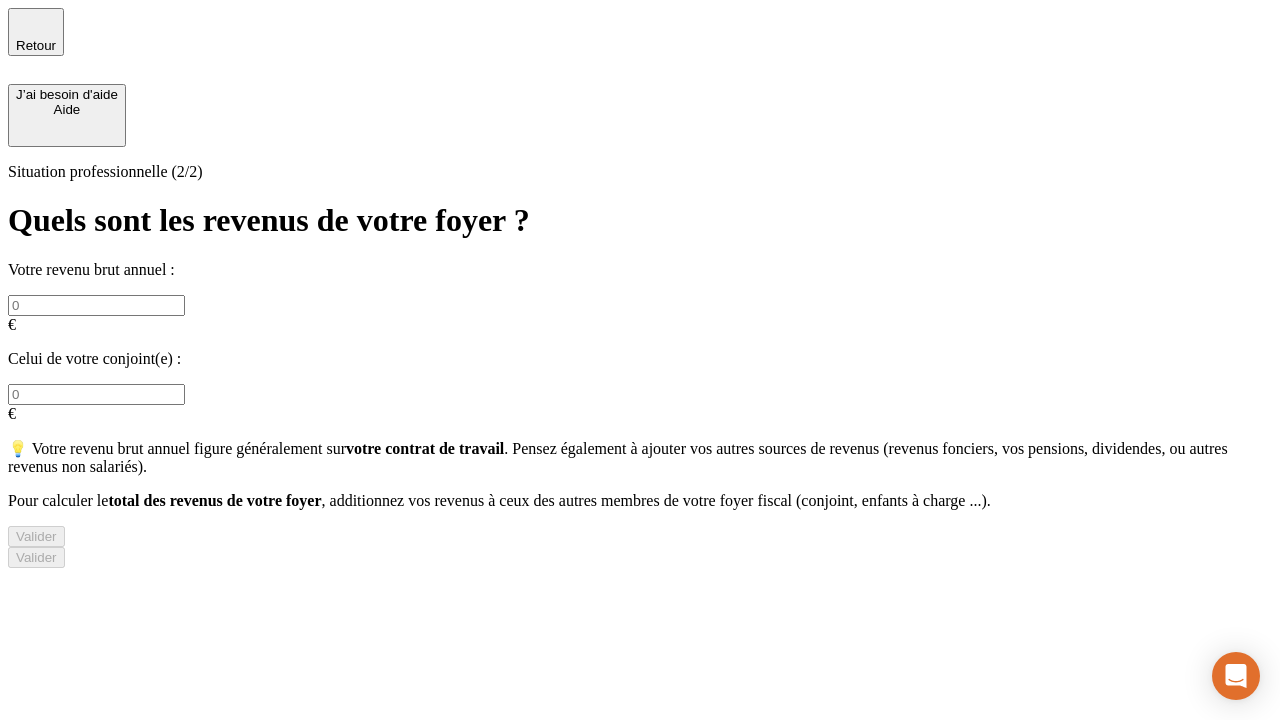 click at bounding box center (96, 305) 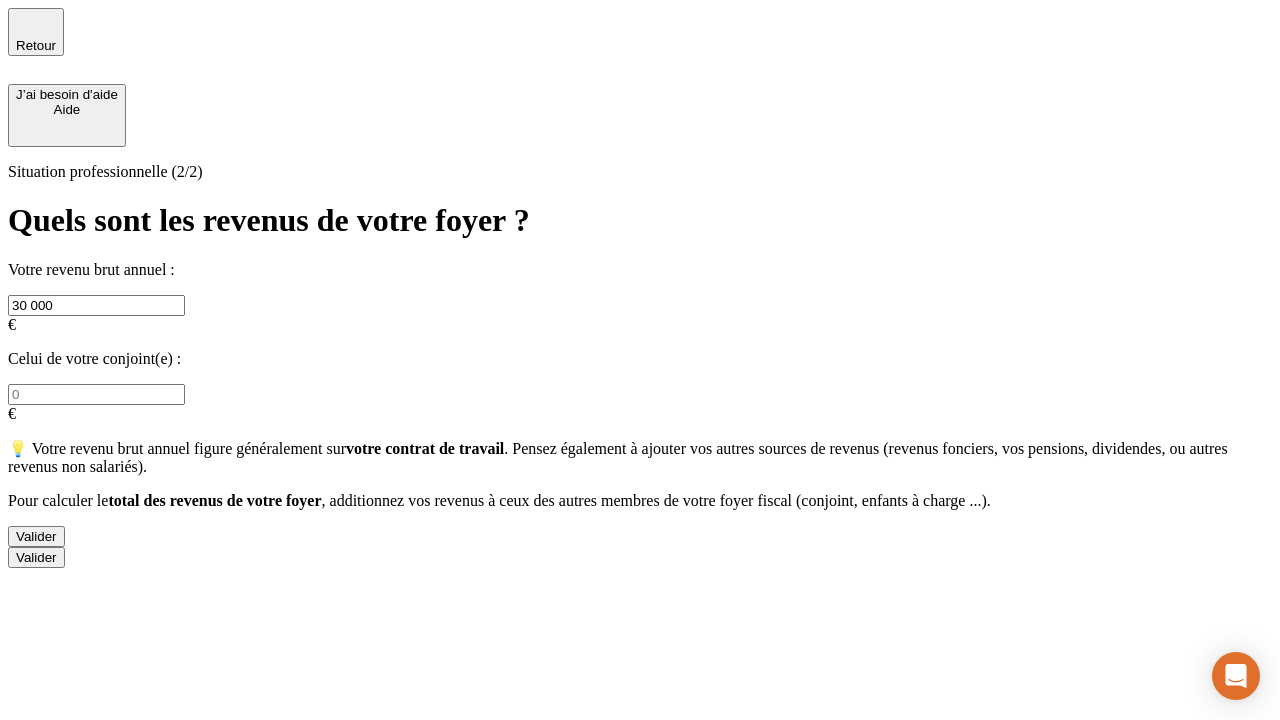 click on "Valider" at bounding box center [36, 536] 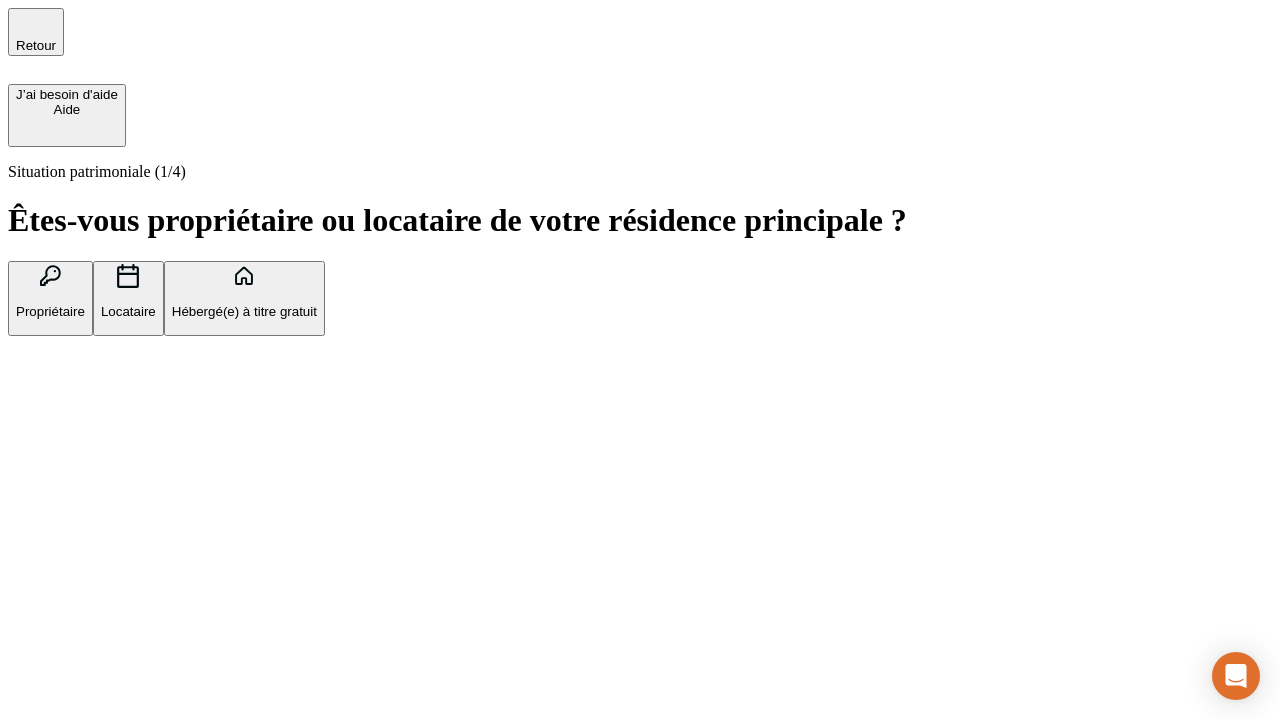 click on "Locataire" at bounding box center [128, 311] 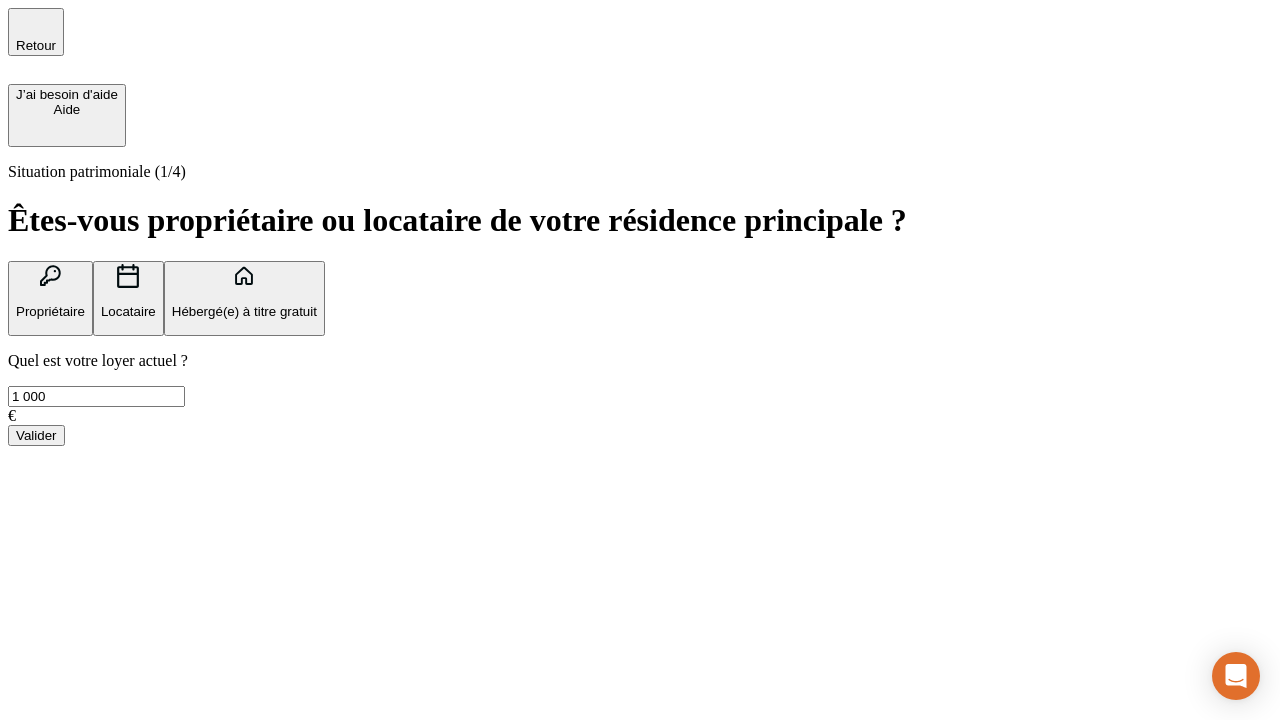 type on "1 000" 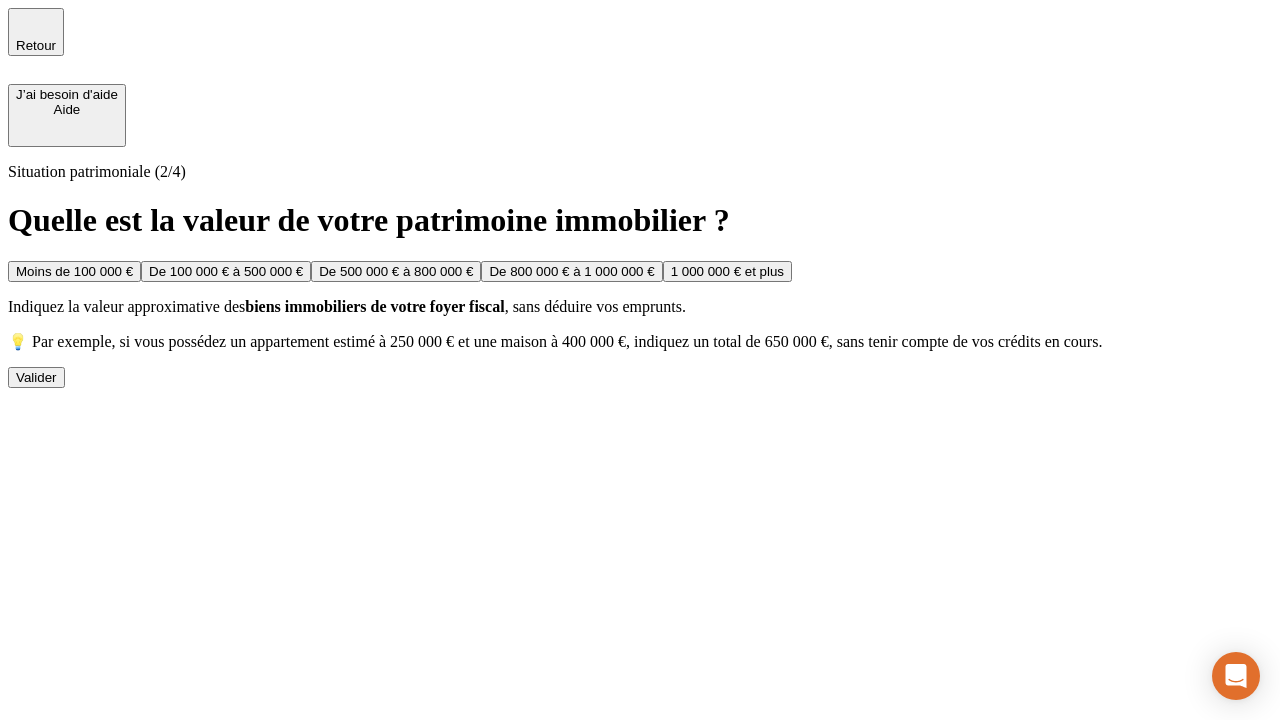 click on "Moins de 100 000 €" at bounding box center [74, 271] 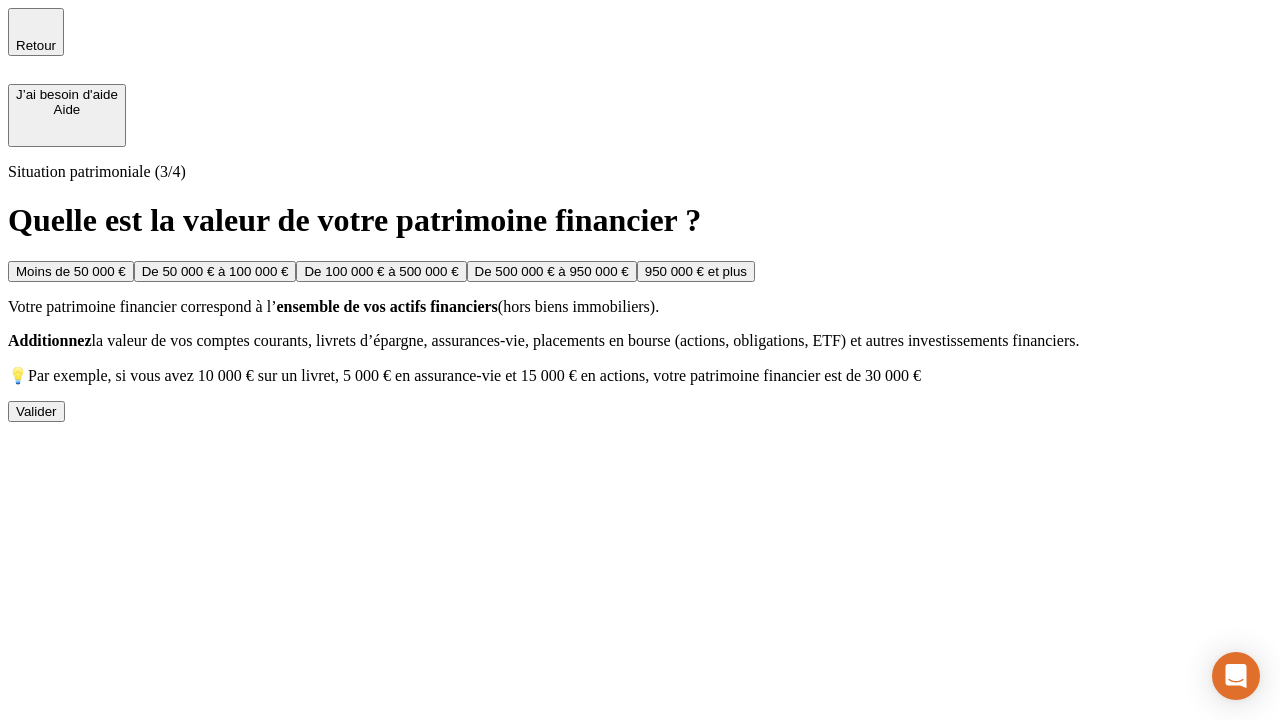 click on "Moins de 50 000 €" at bounding box center [71, 271] 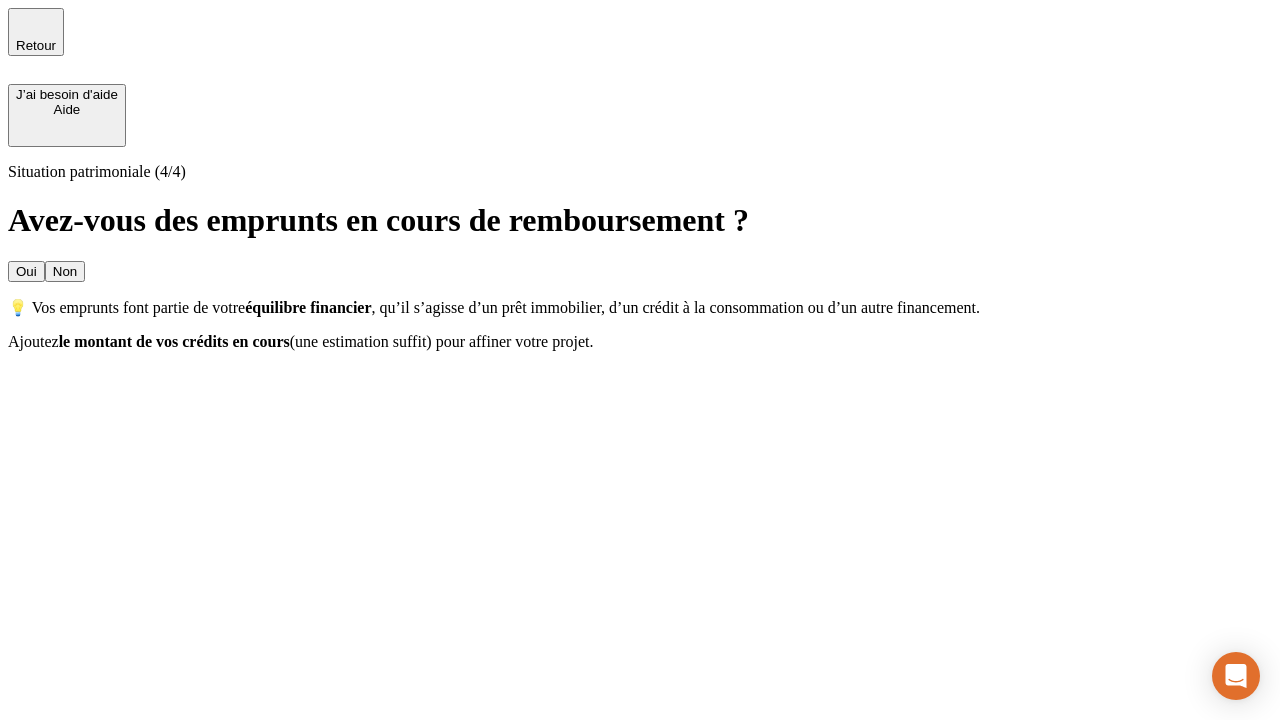 click on "Non" at bounding box center [65, 271] 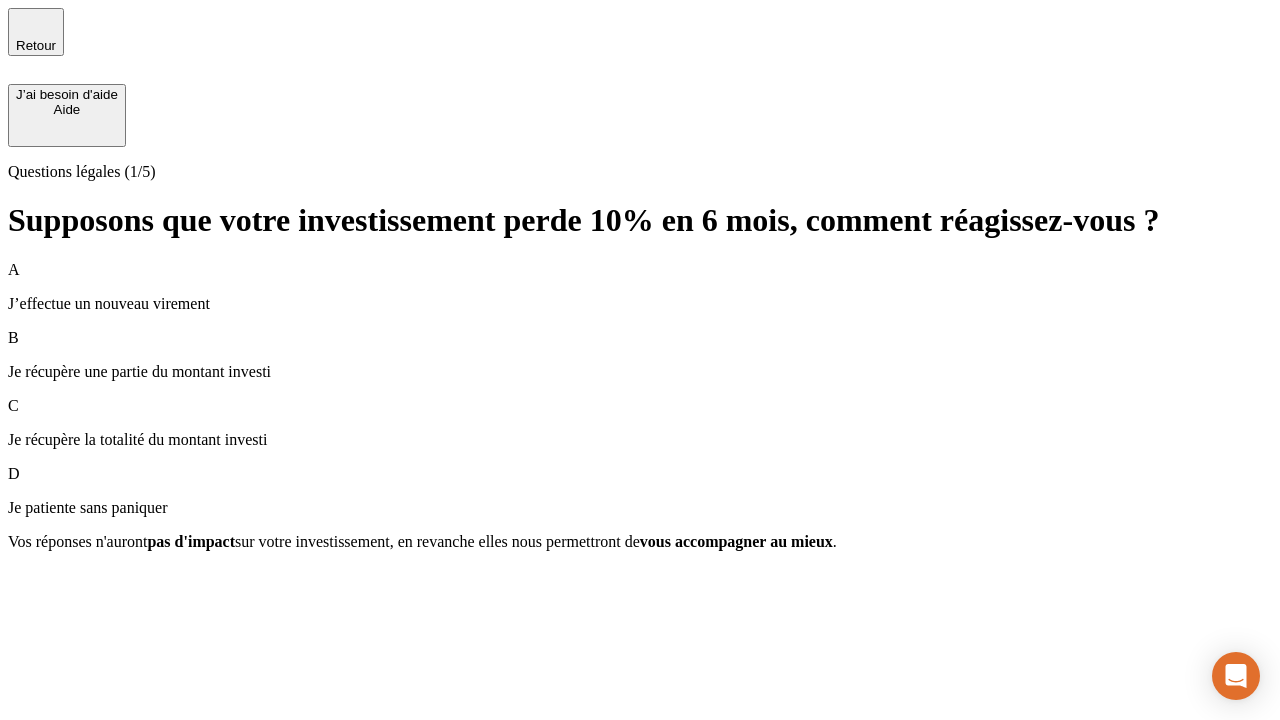 click on "A J’effectue un nouveau virement" at bounding box center (640, 287) 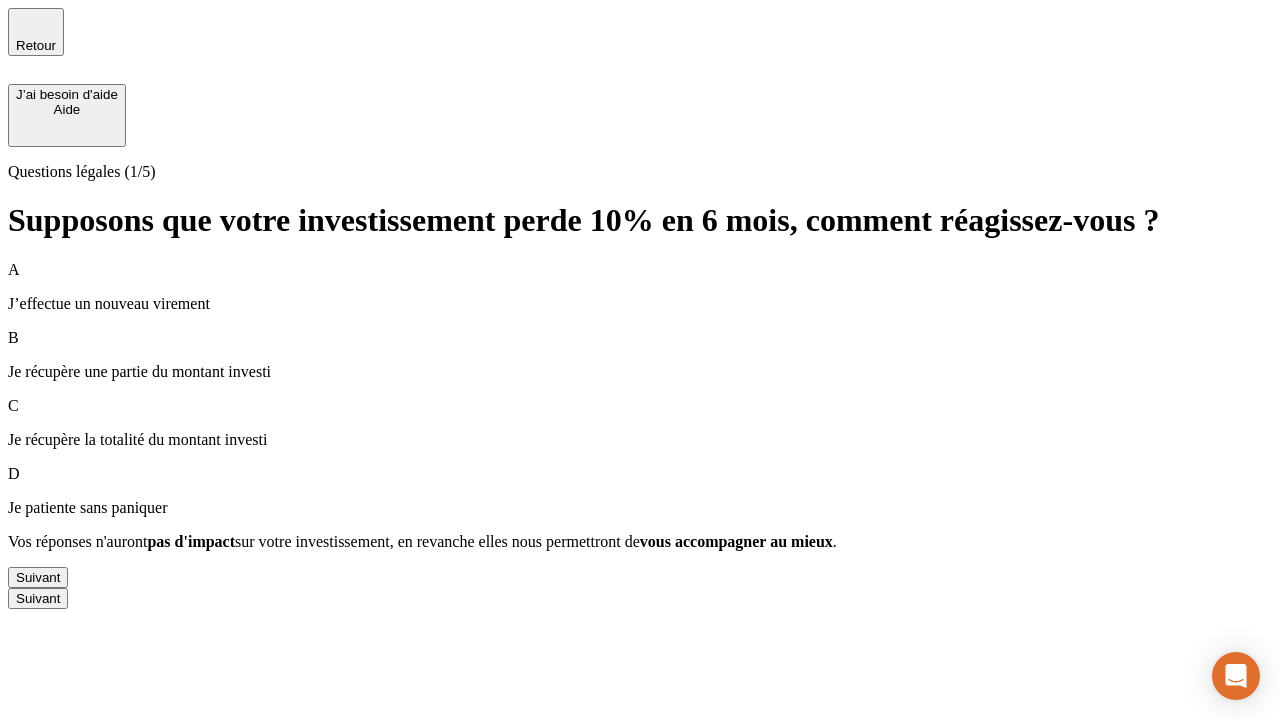 click on "Suivant" at bounding box center [38, 577] 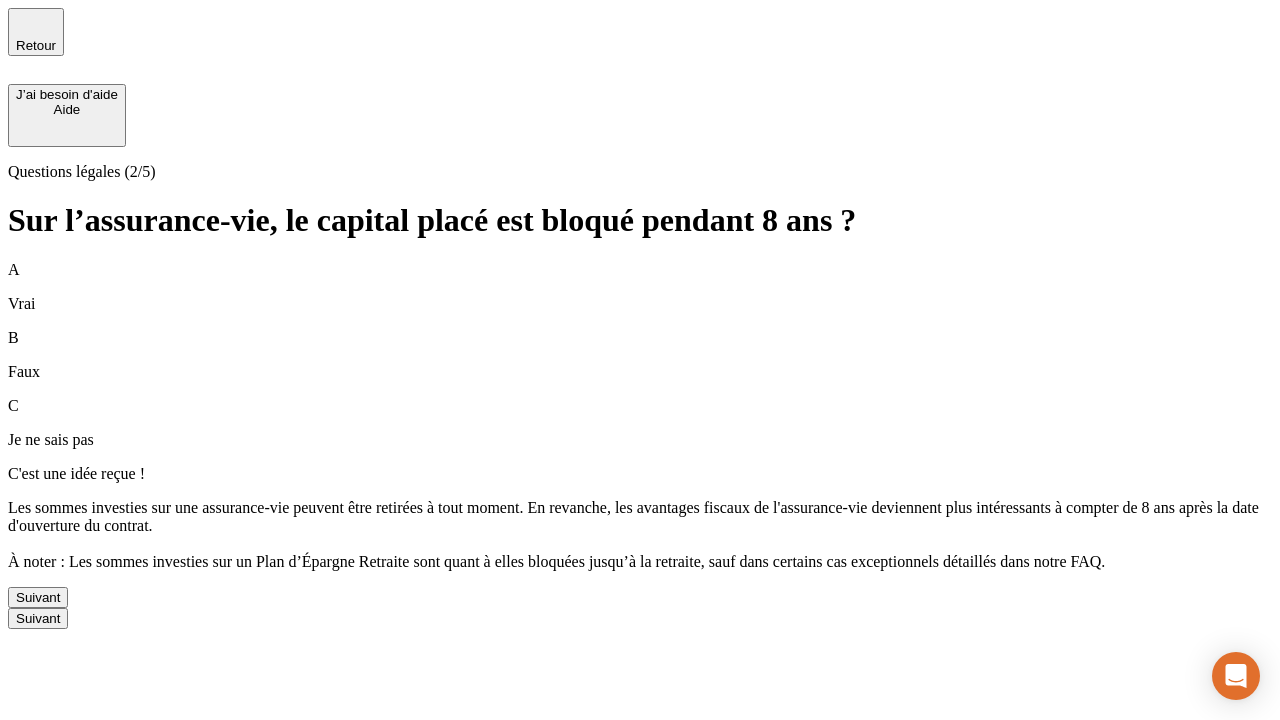 click on "Suivant" at bounding box center (38, 597) 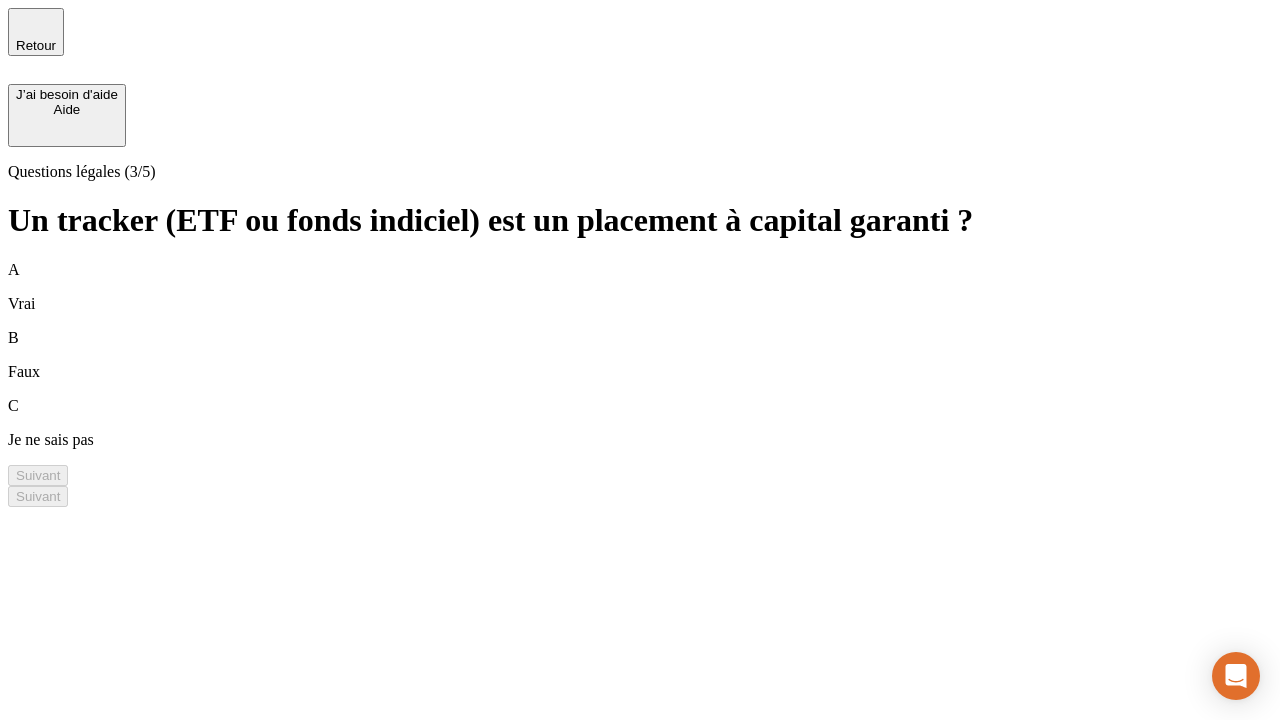 click on "A Vrai" at bounding box center [640, 287] 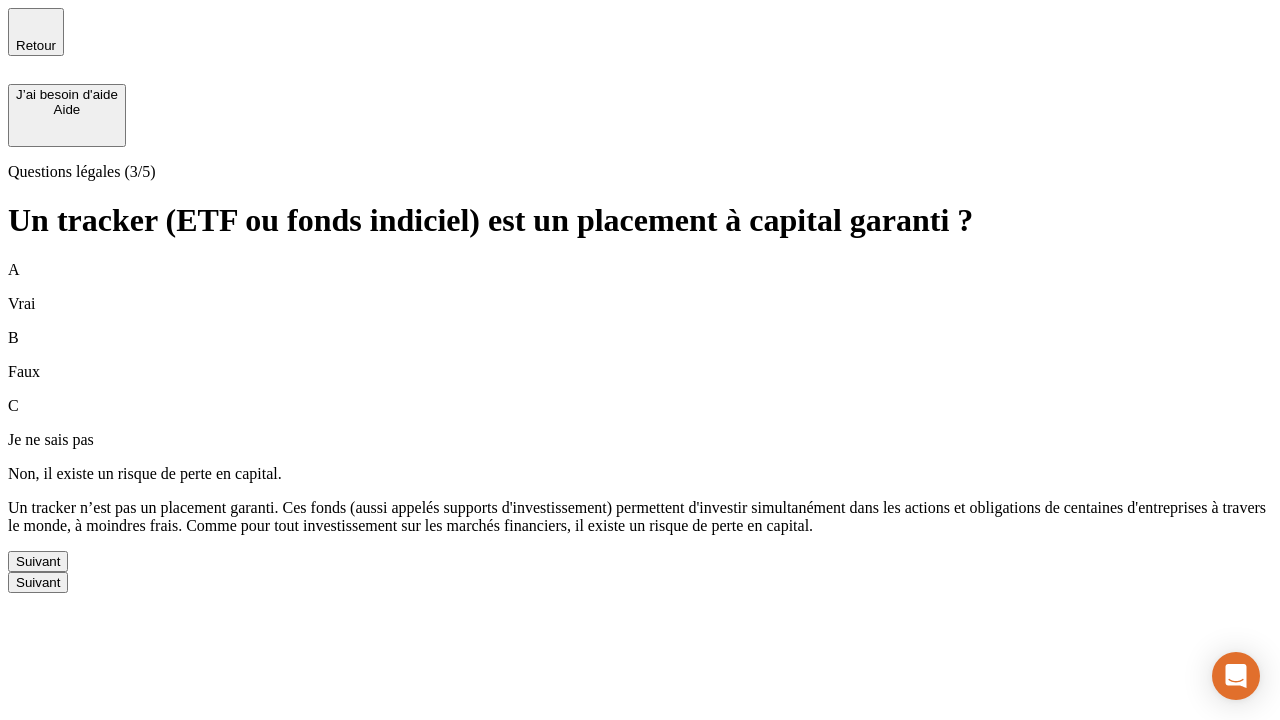 click on "Suivant" at bounding box center [38, 561] 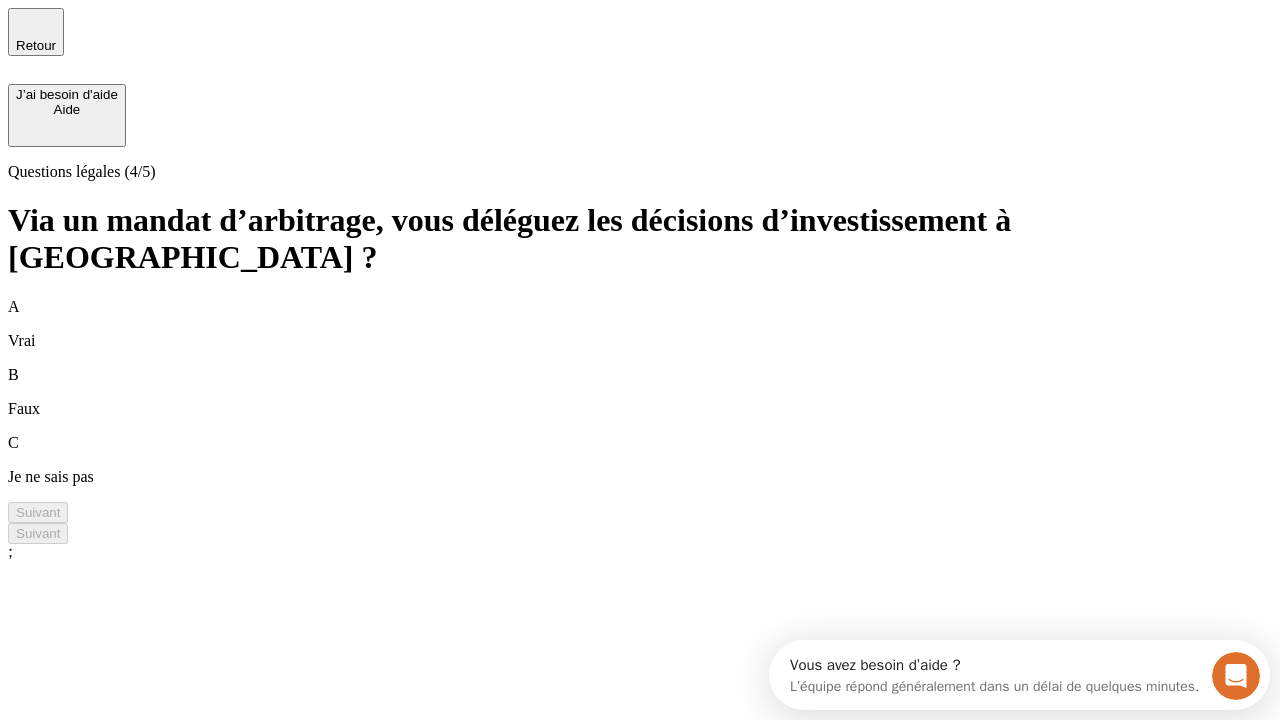 scroll, scrollTop: 0, scrollLeft: 0, axis: both 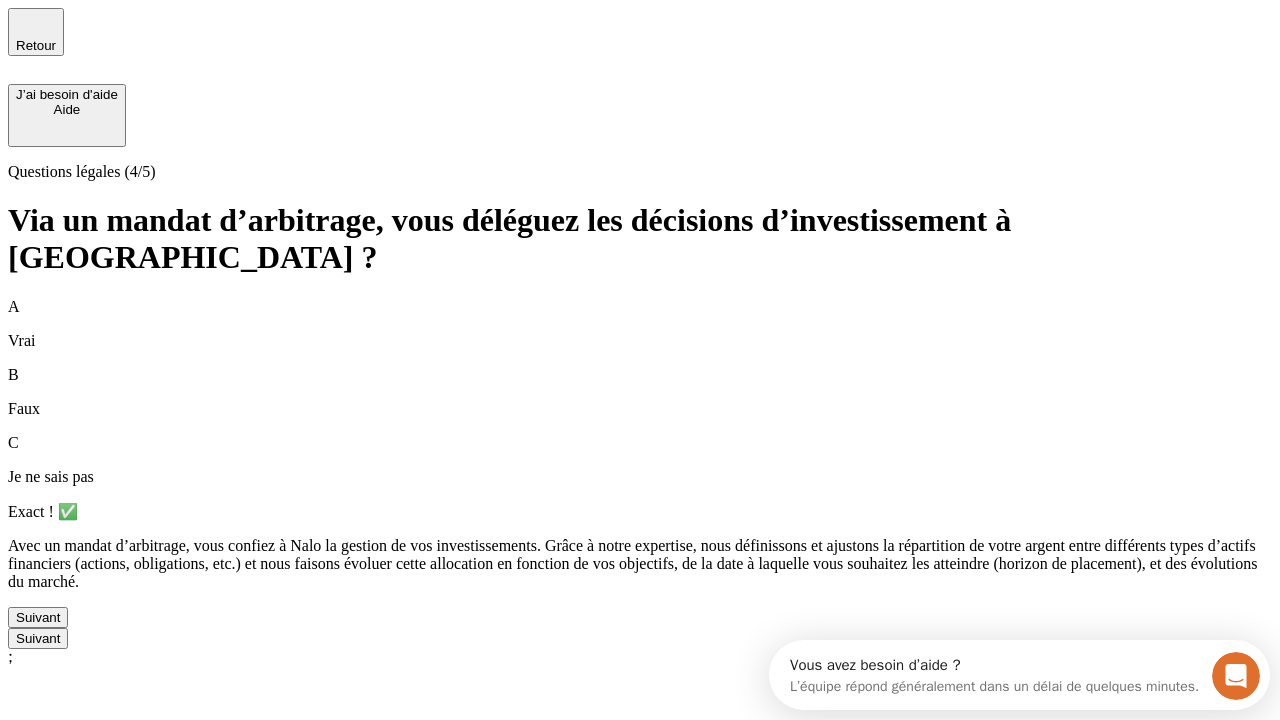 click on "Suivant" at bounding box center (38, 617) 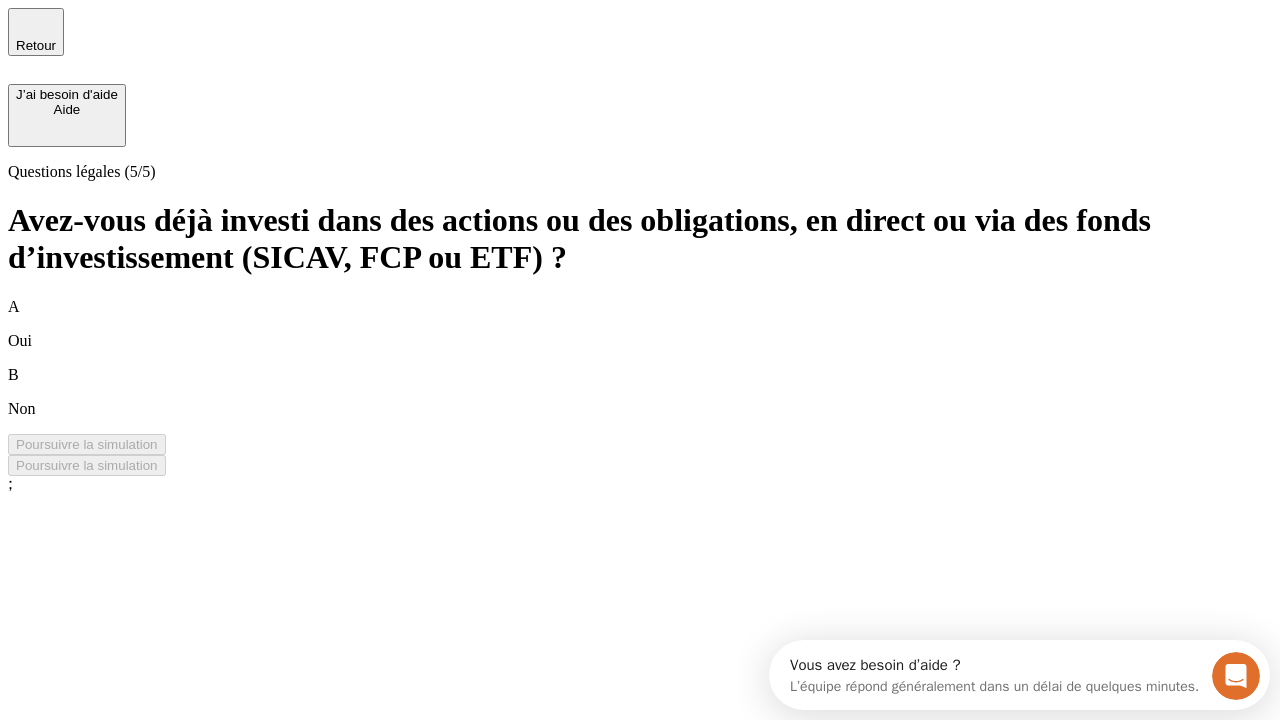 click on "B Non" at bounding box center [640, 392] 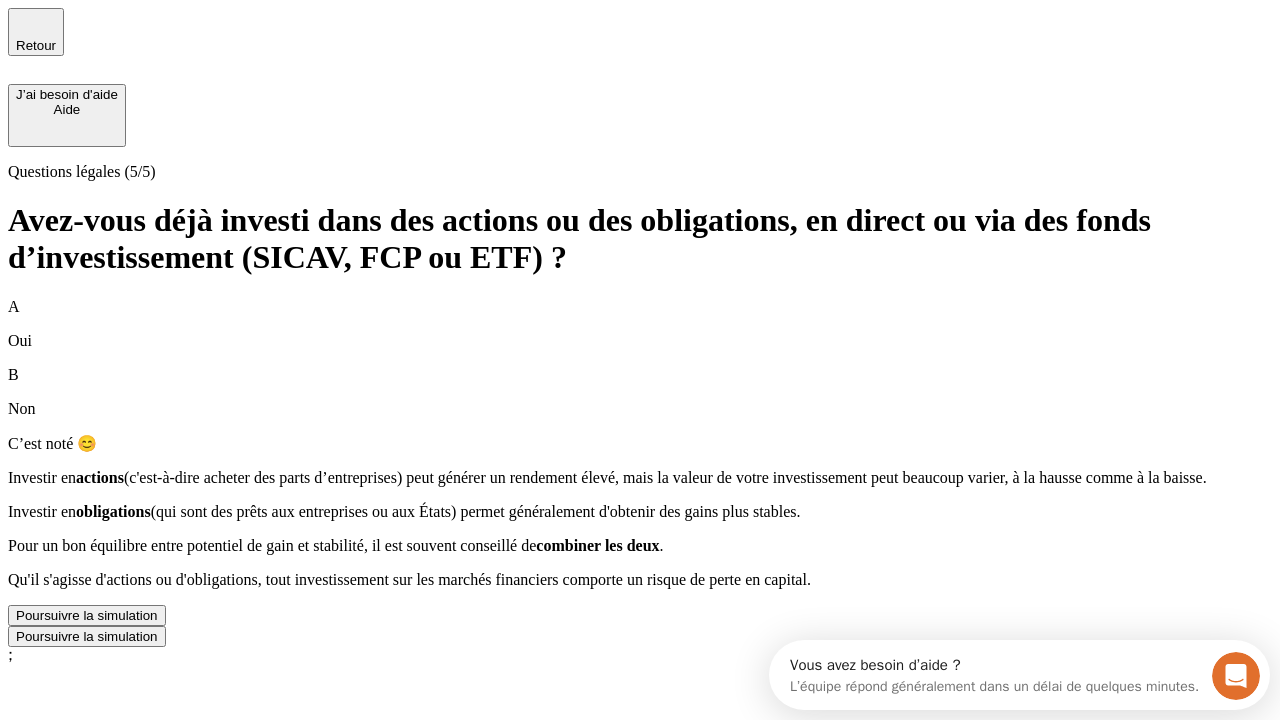 click on "Poursuivre la simulation" at bounding box center [87, 615] 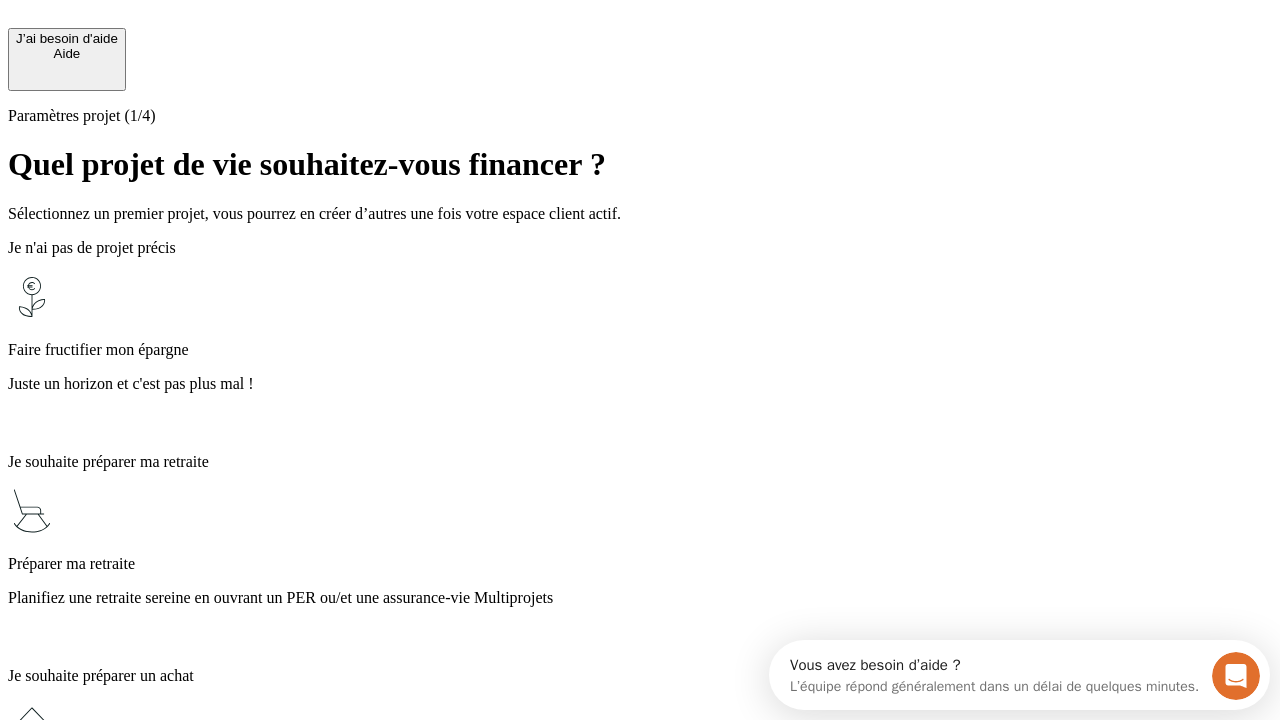 click on "Planifiez une retraite sereine en ouvrant un PER ou/et une assurance-vie Multiprojets" at bounding box center (640, 598) 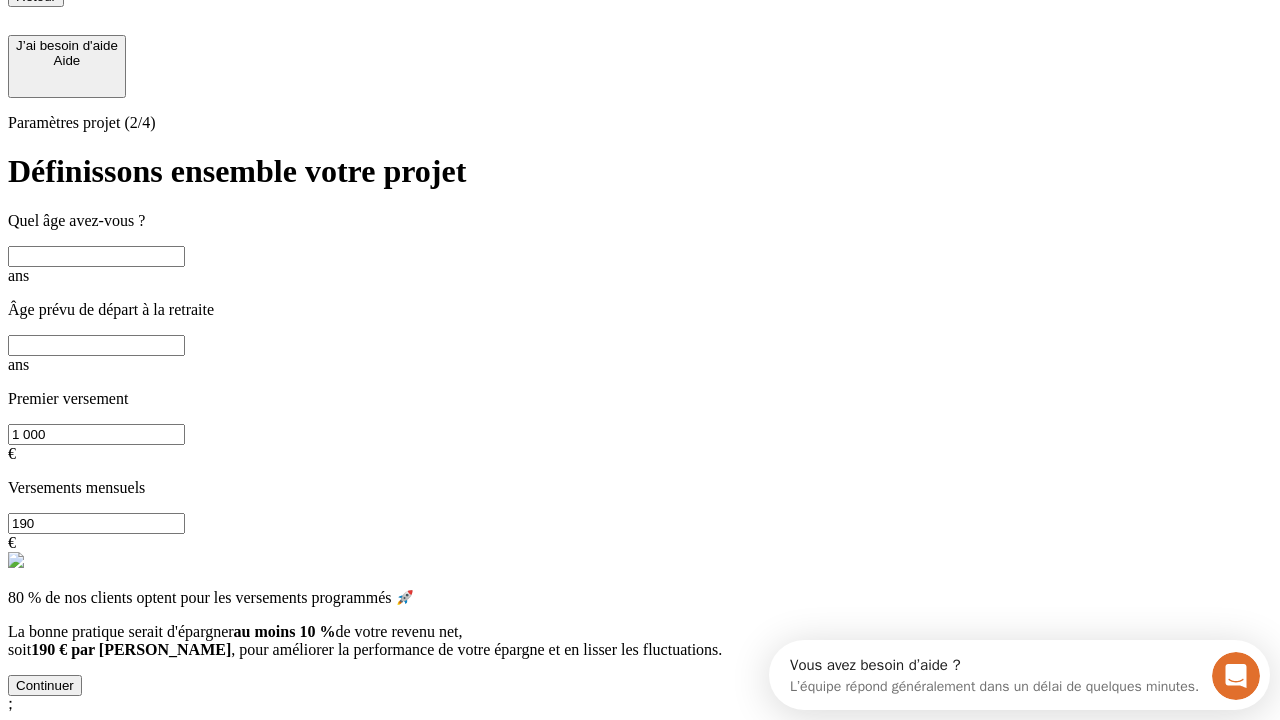 scroll, scrollTop: 18, scrollLeft: 0, axis: vertical 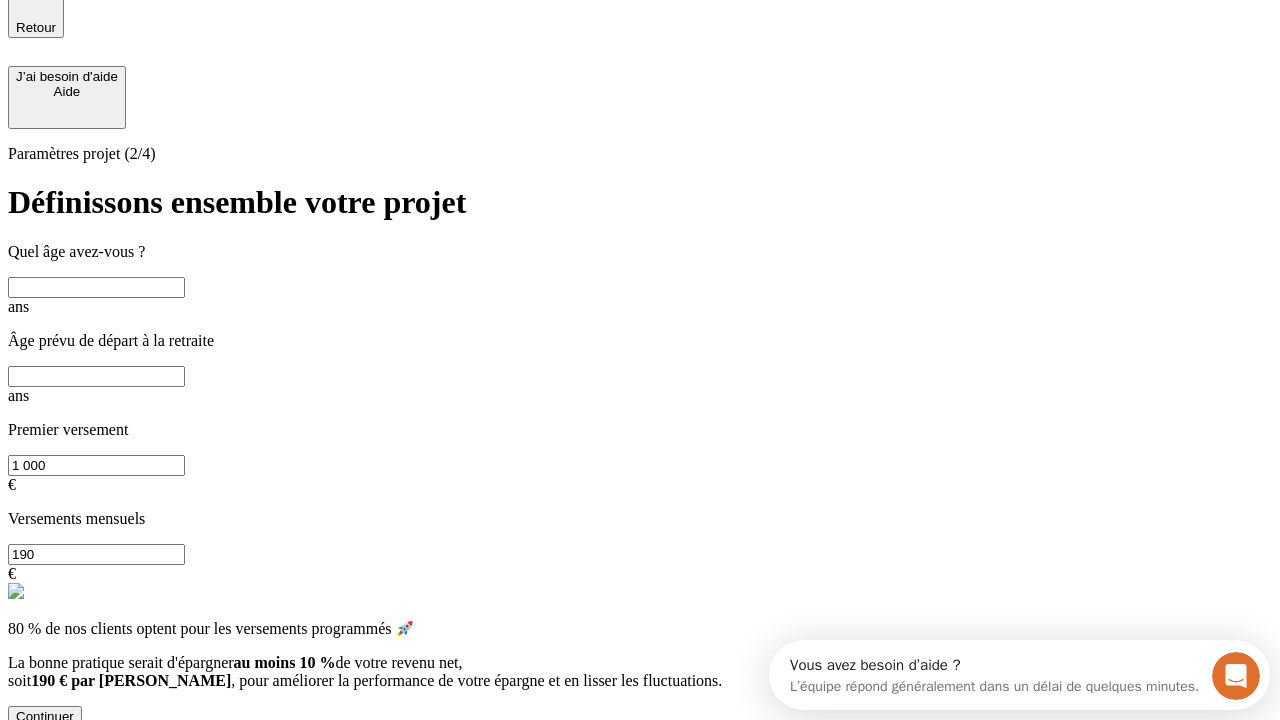 click at bounding box center (96, 287) 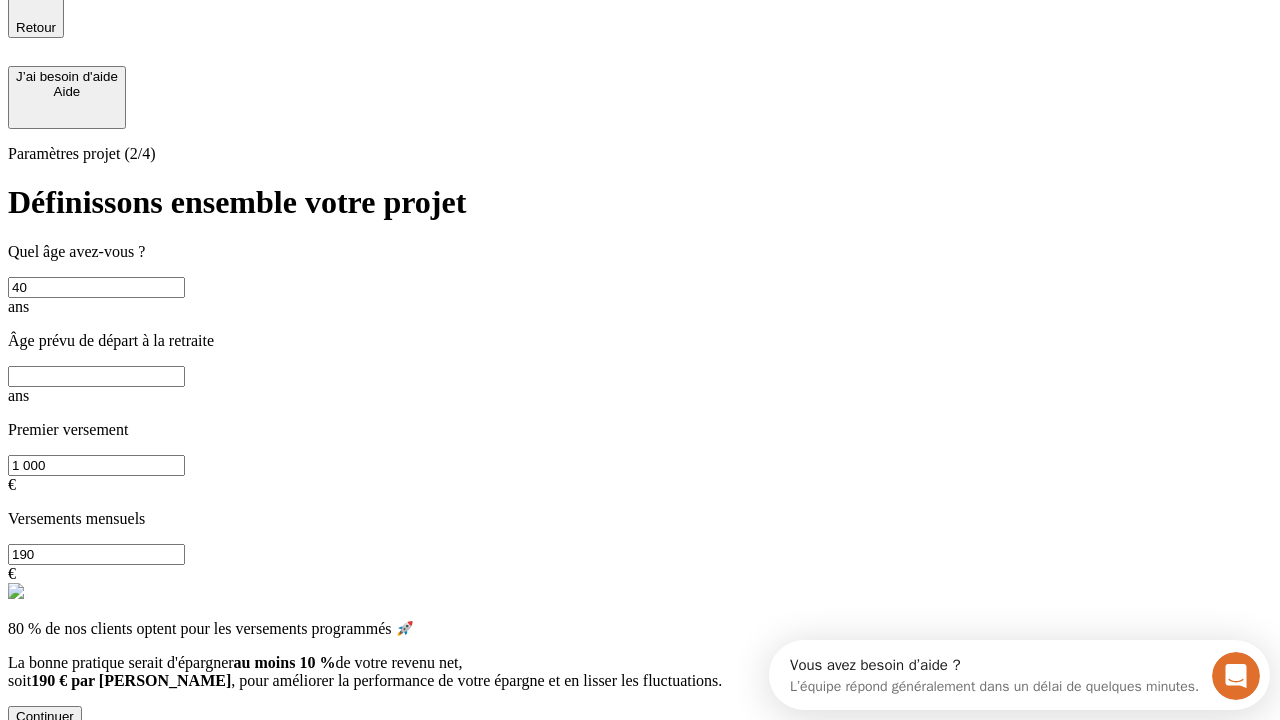 type on "40" 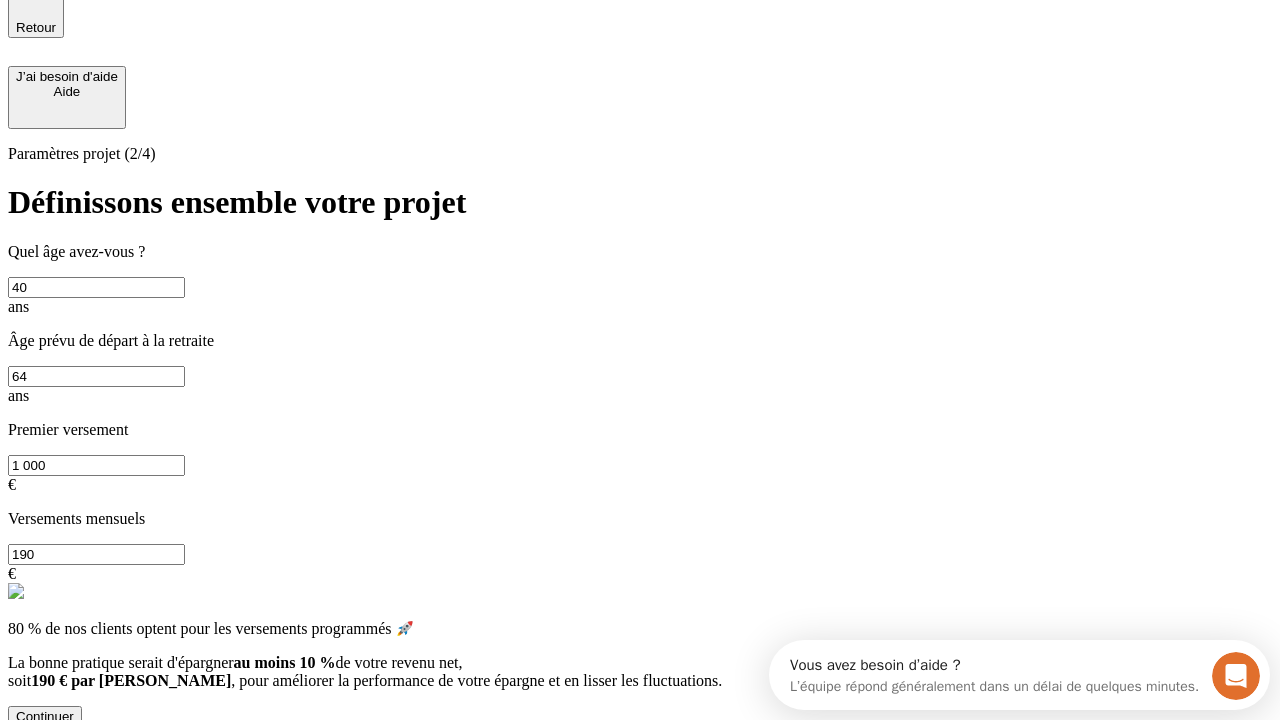 type on "64" 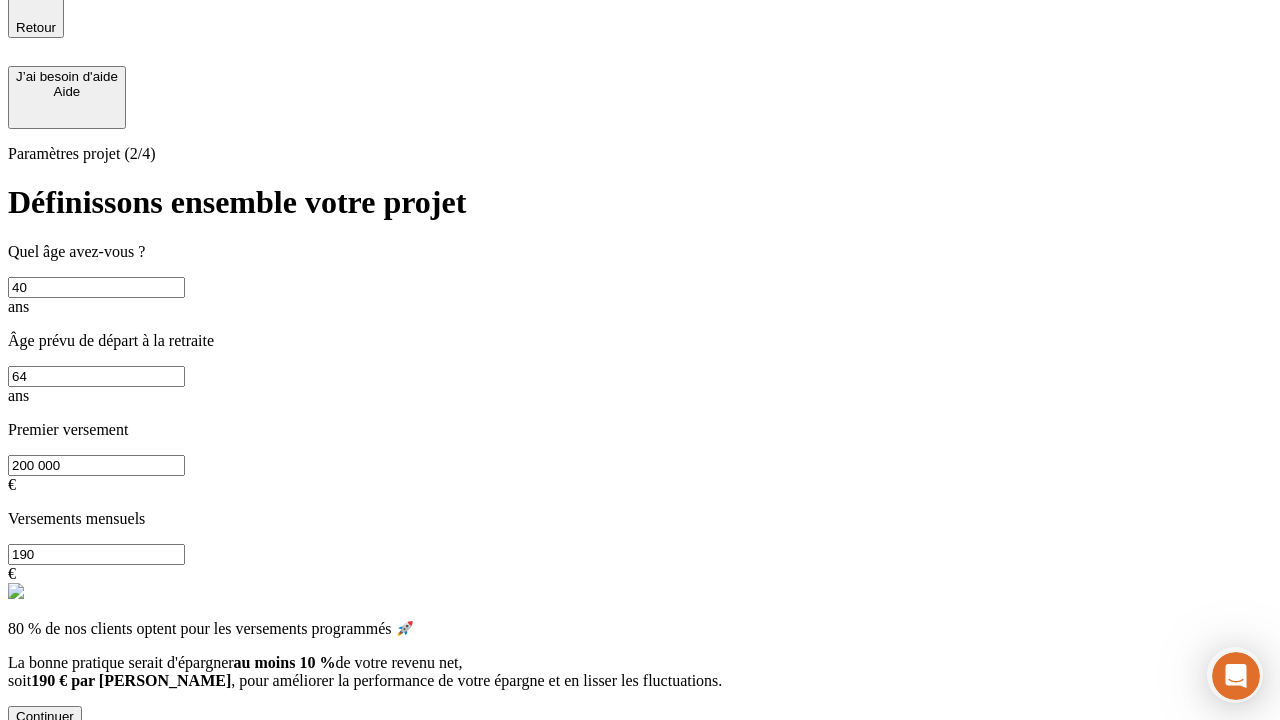 type on "200 000" 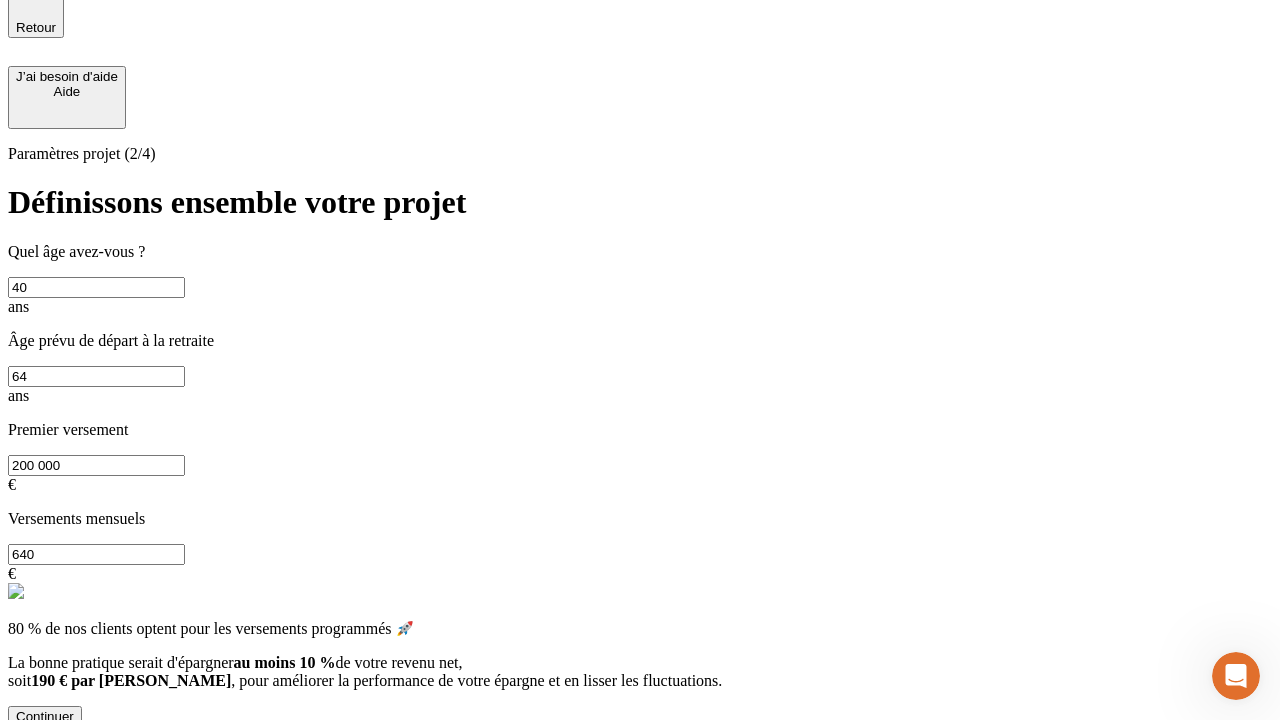scroll, scrollTop: 0, scrollLeft: 0, axis: both 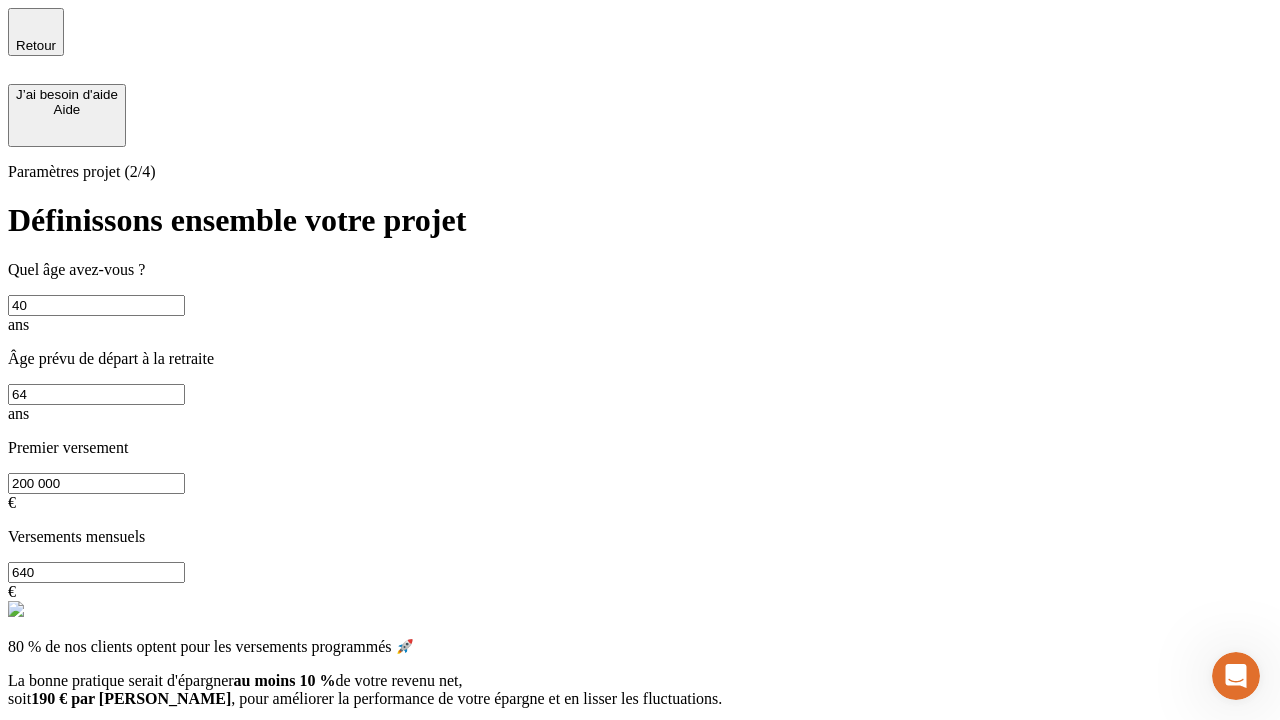 type on "640" 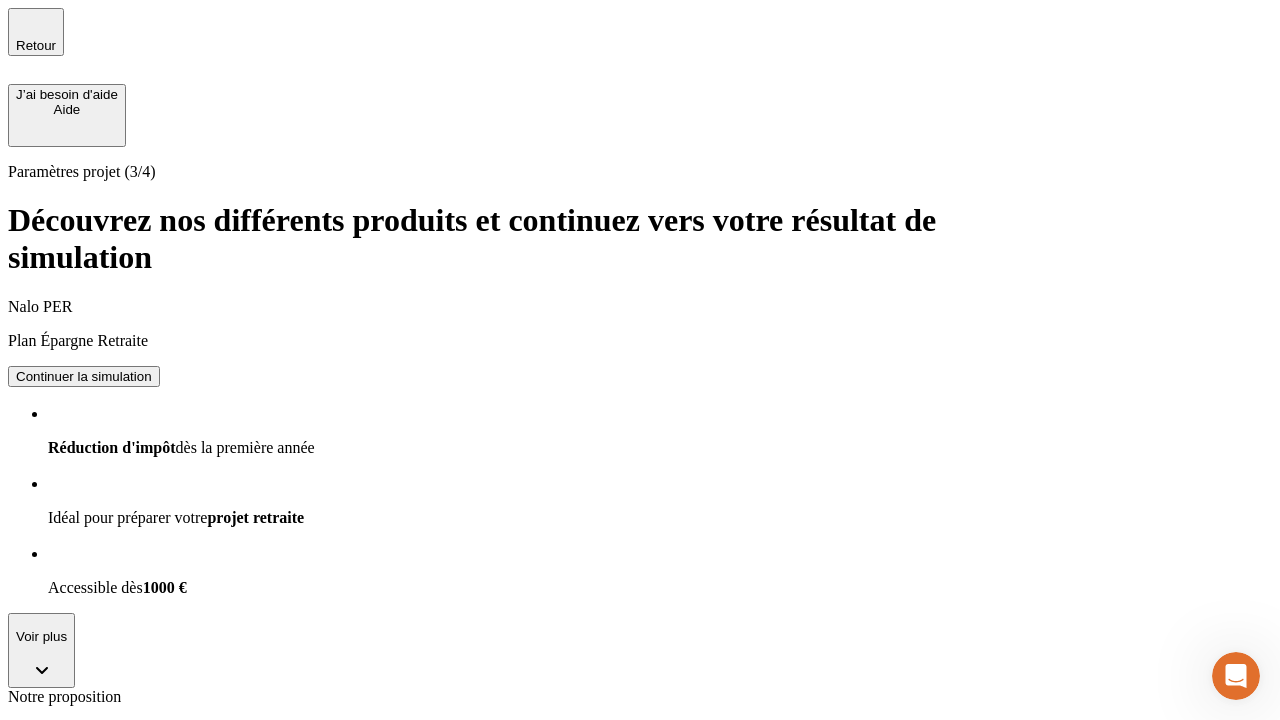 click on "Continuer la simulation" at bounding box center [84, 376] 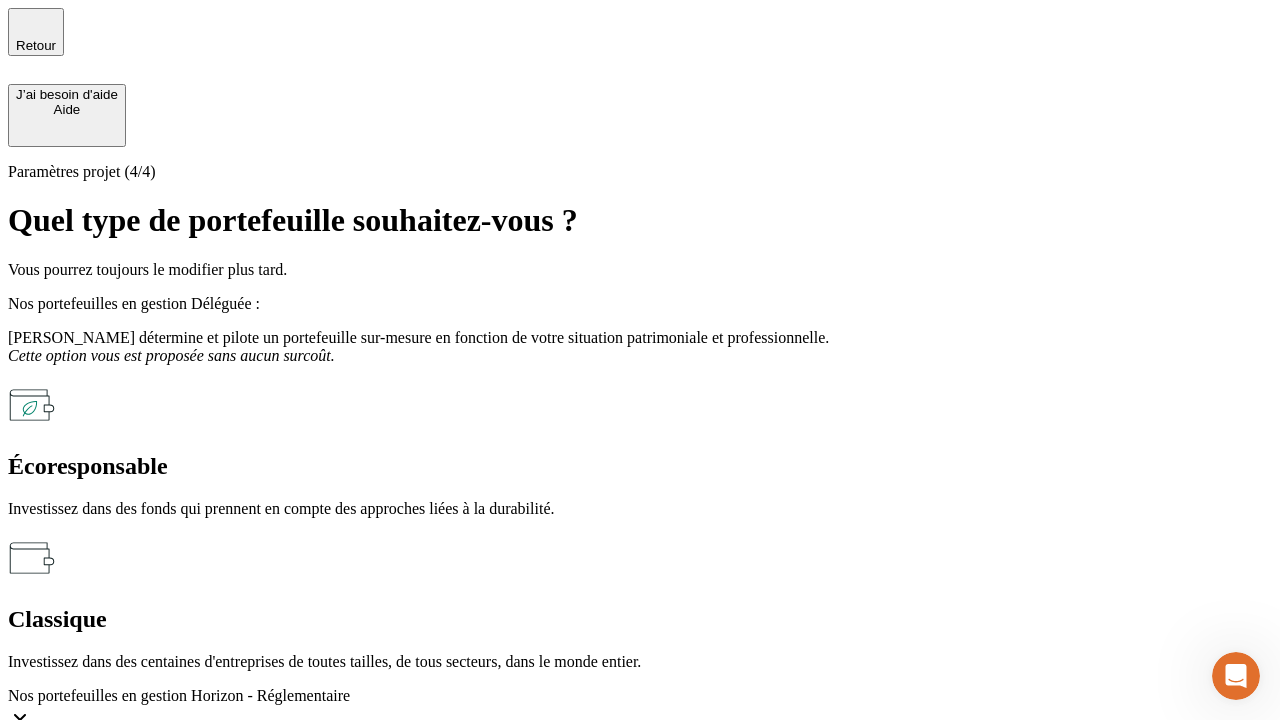 click on "Classique" at bounding box center [640, 619] 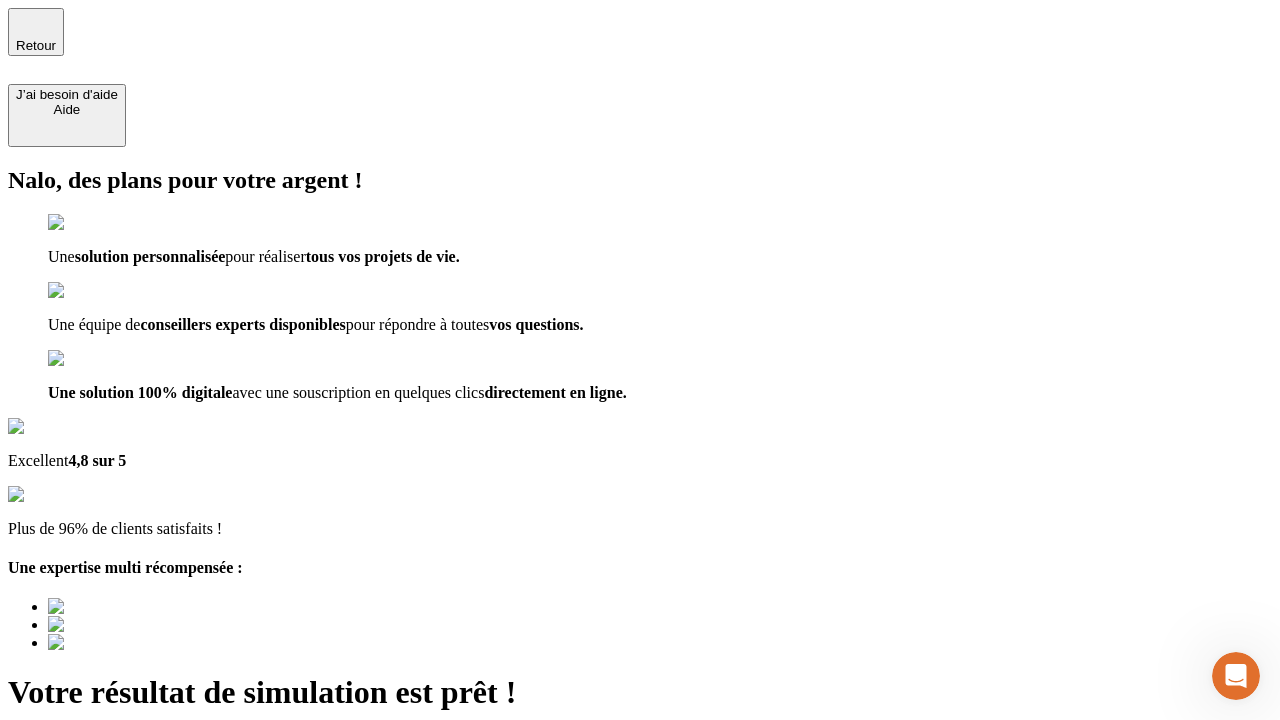click on "Découvrir ma simulation" at bounding box center (87, 847) 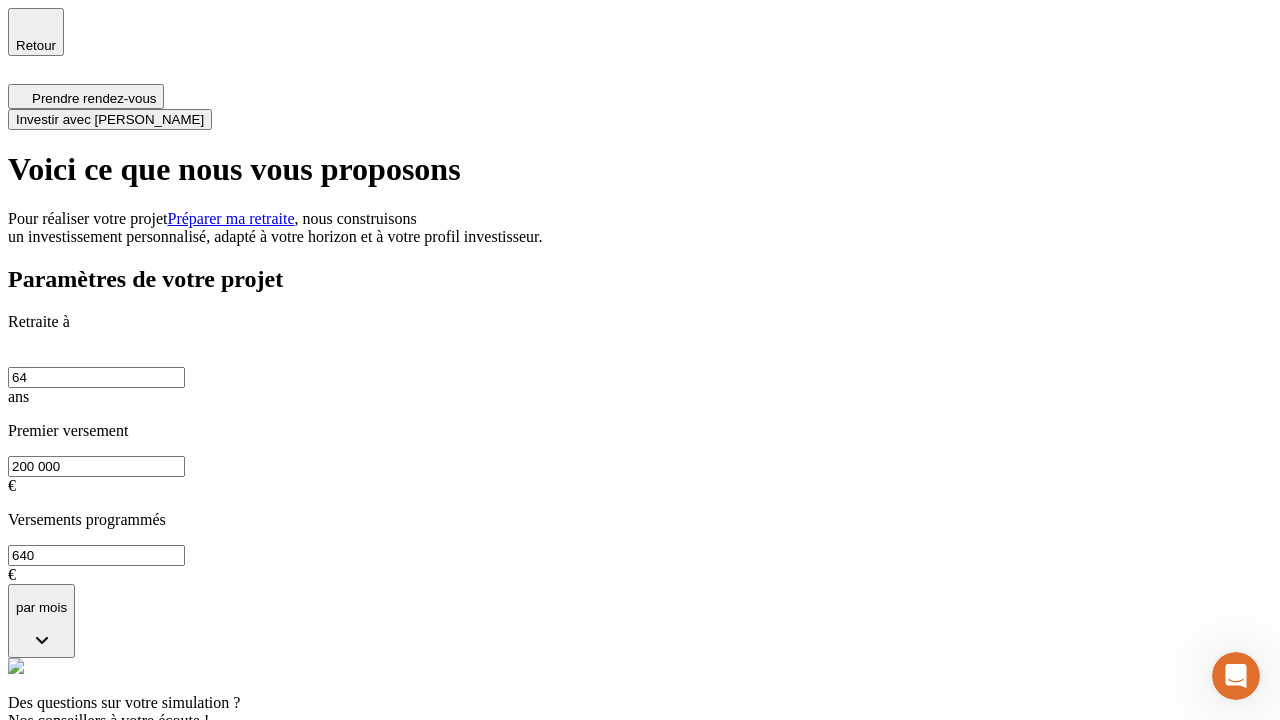 click on "Investir avec [PERSON_NAME]" at bounding box center [110, 119] 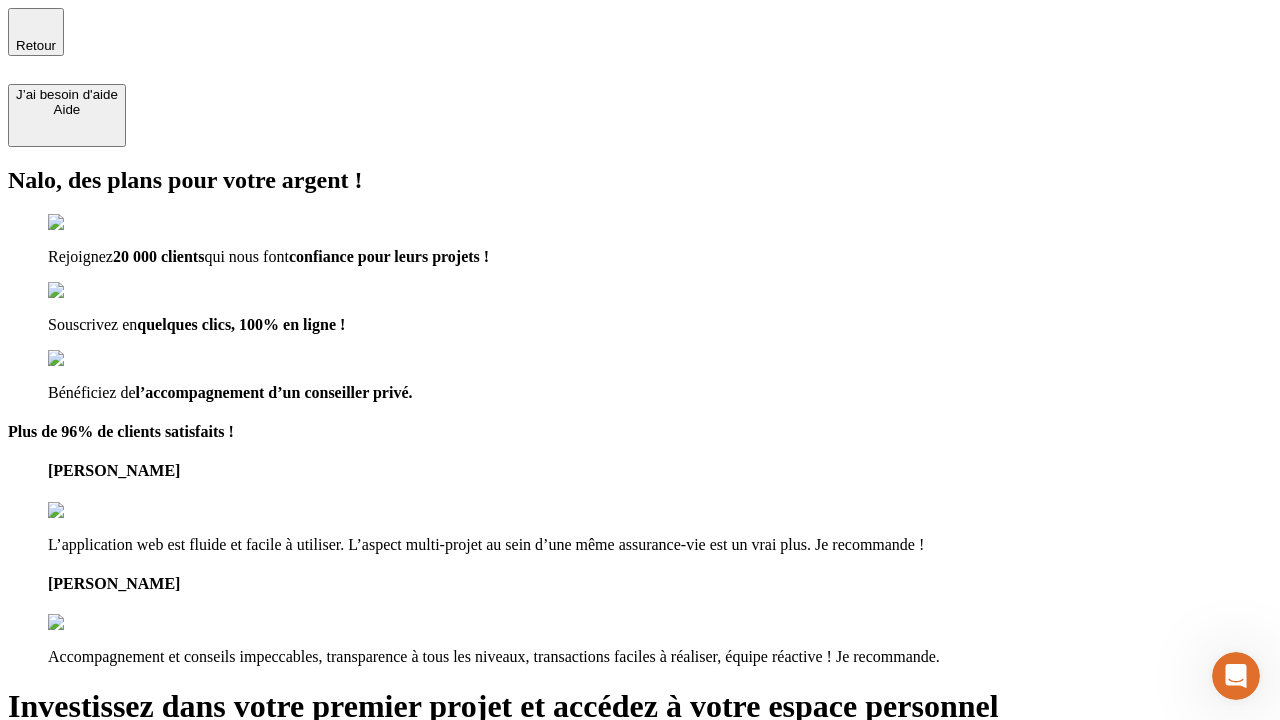 type on "[EMAIL_ADDRESS][DOMAIN_NAME]" 